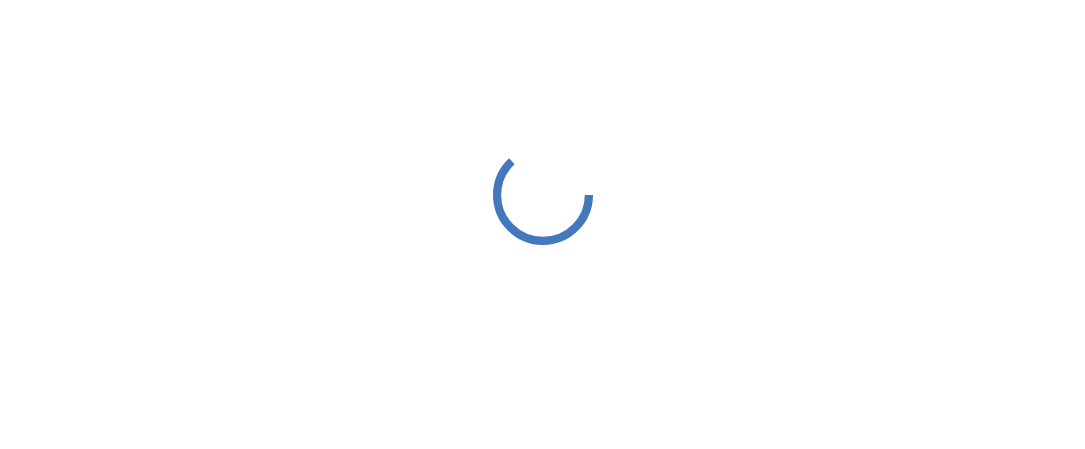 scroll, scrollTop: 0, scrollLeft: 0, axis: both 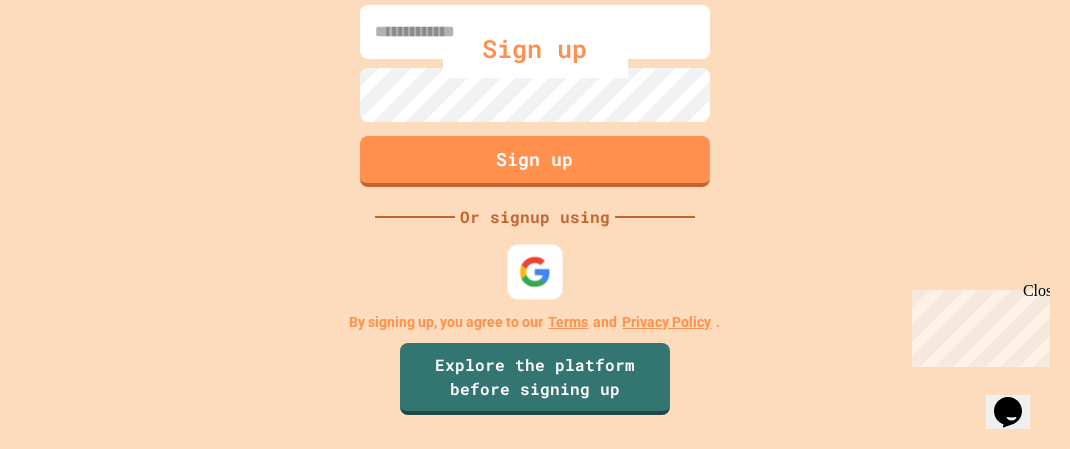 click at bounding box center [535, 271] 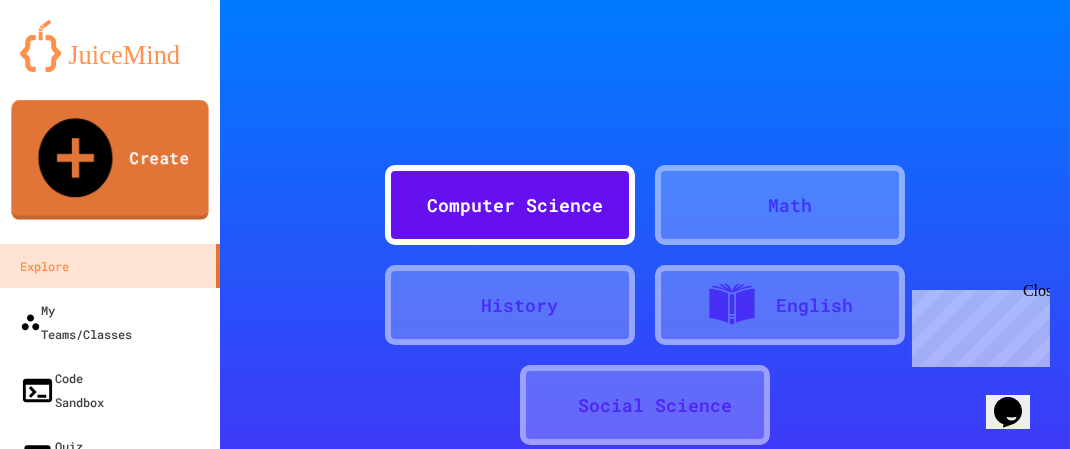 click on "Create" at bounding box center (109, 160) 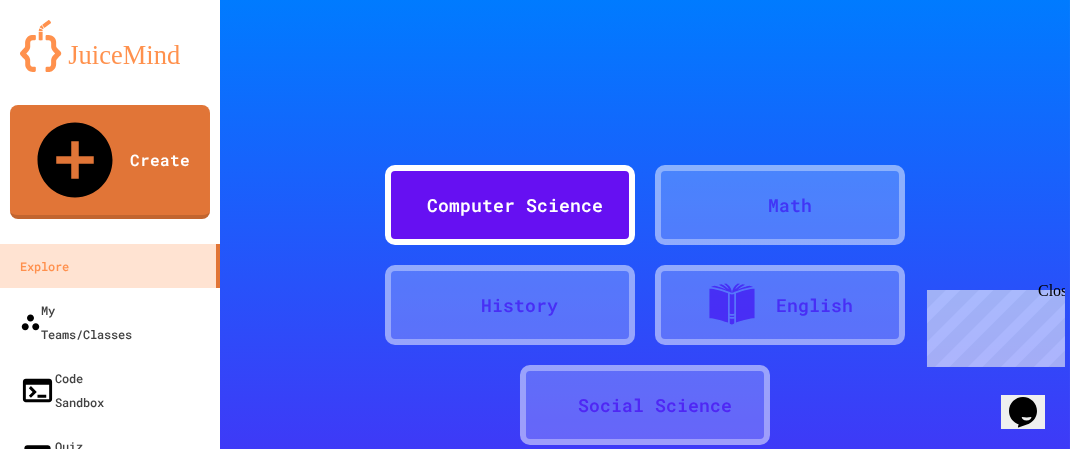 scroll, scrollTop: 0, scrollLeft: 0, axis: both 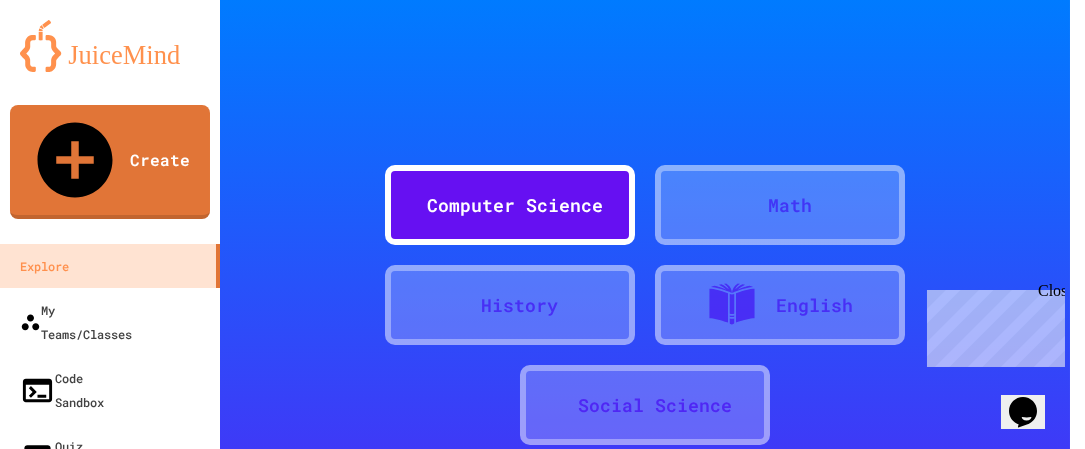 click on "Code Sandbox" at bounding box center (179, 598) 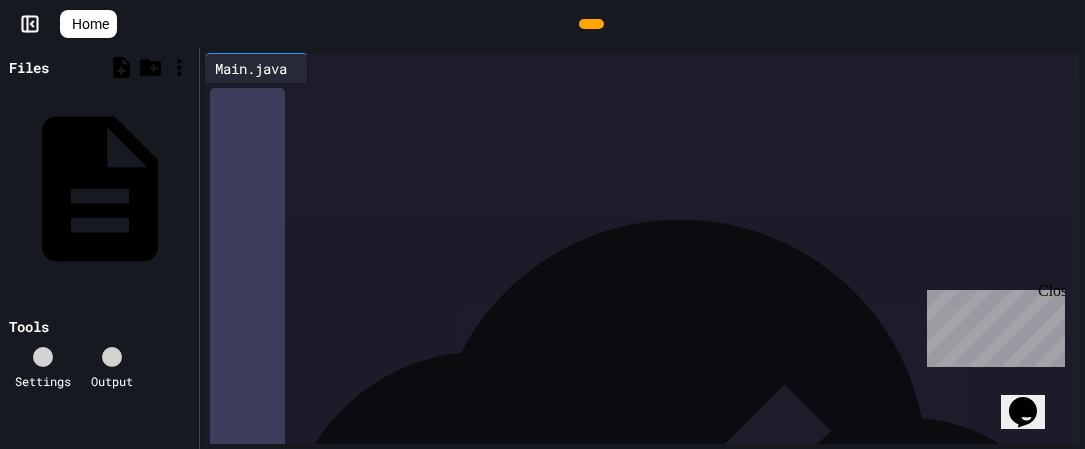 click 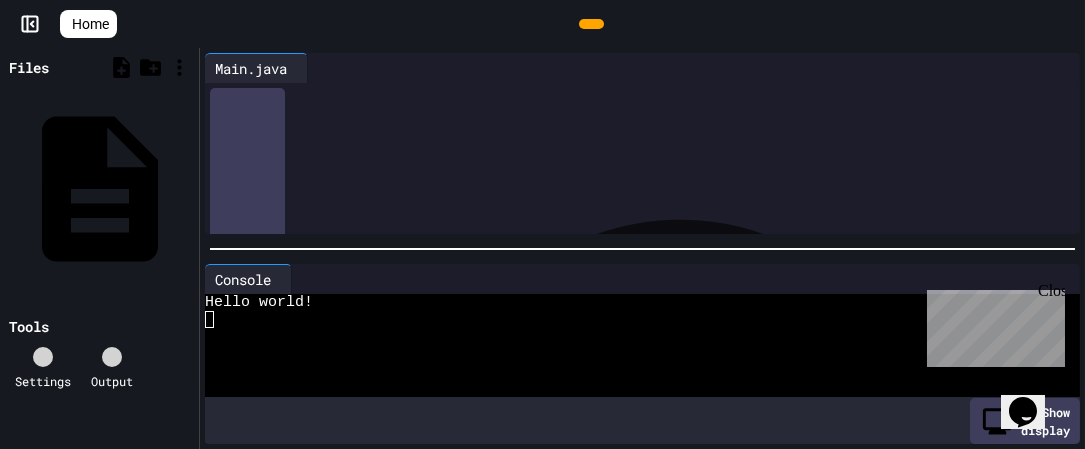 click on "**********" at bounding box center [635, 139] 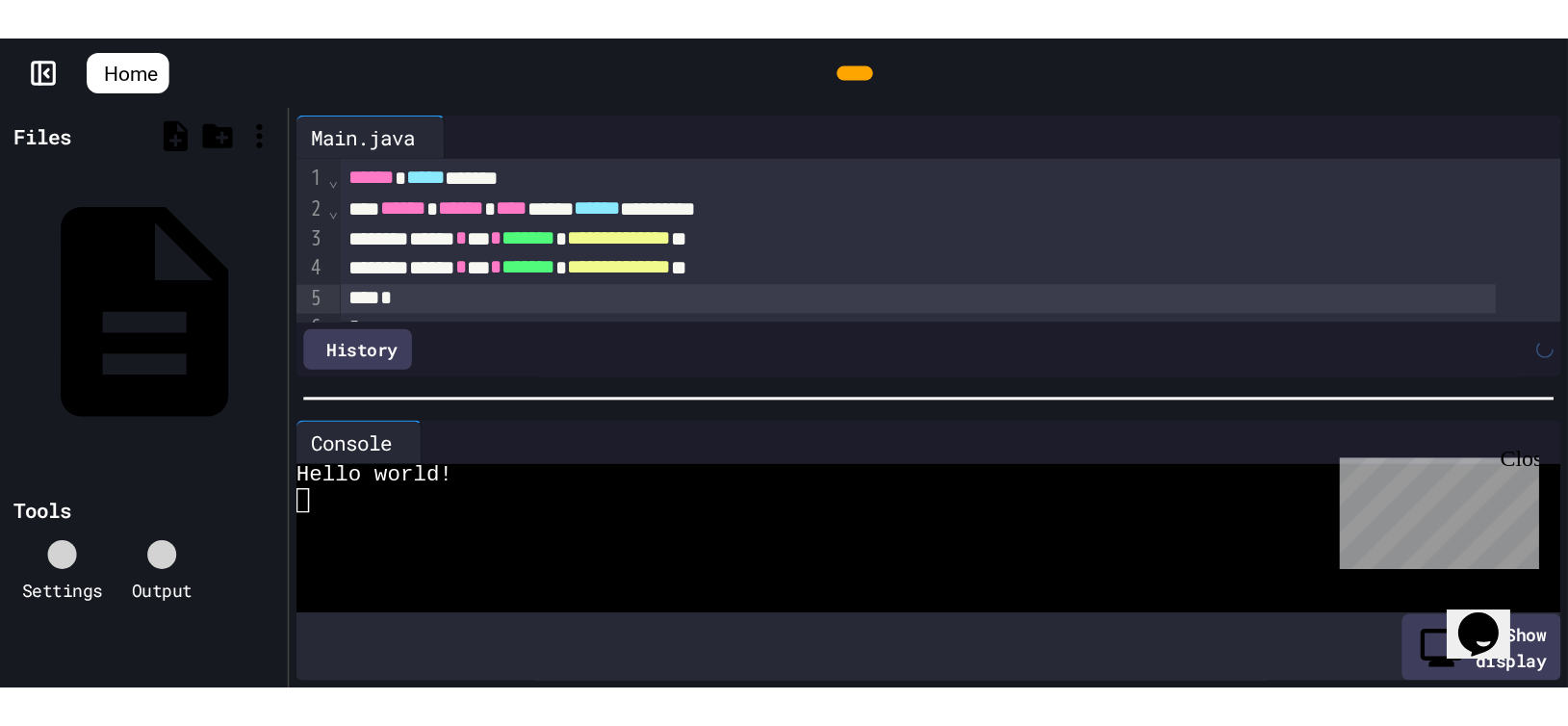 scroll, scrollTop: 18, scrollLeft: 0, axis: vertical 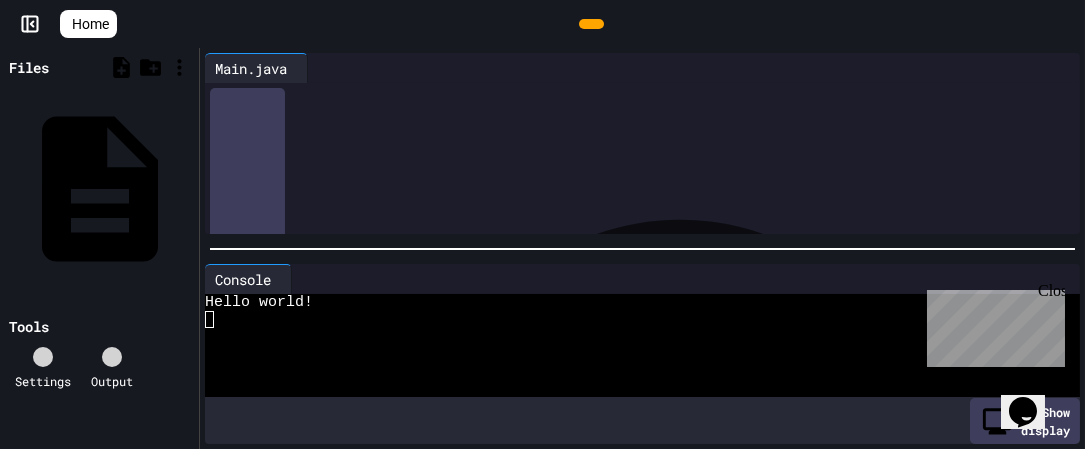 click on "**********" at bounding box center [428, 119] 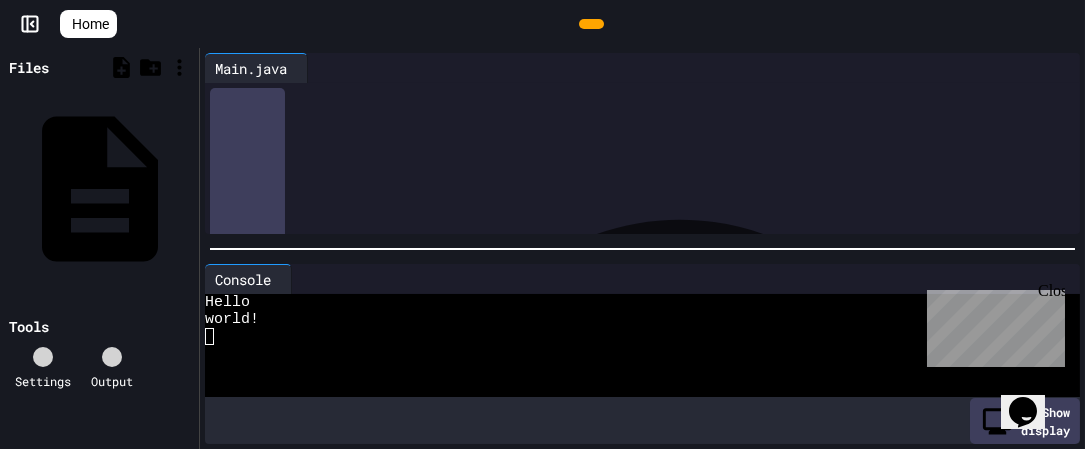 click on "*******" at bounding box center [365, 119] 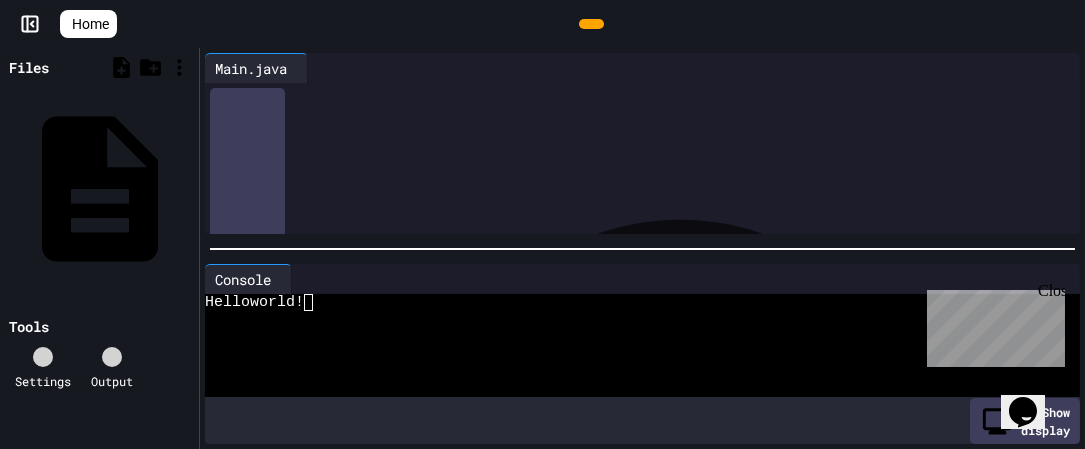 drag, startPoint x: 340, startPoint y: 138, endPoint x: 382, endPoint y: 139, distance: 42.0119 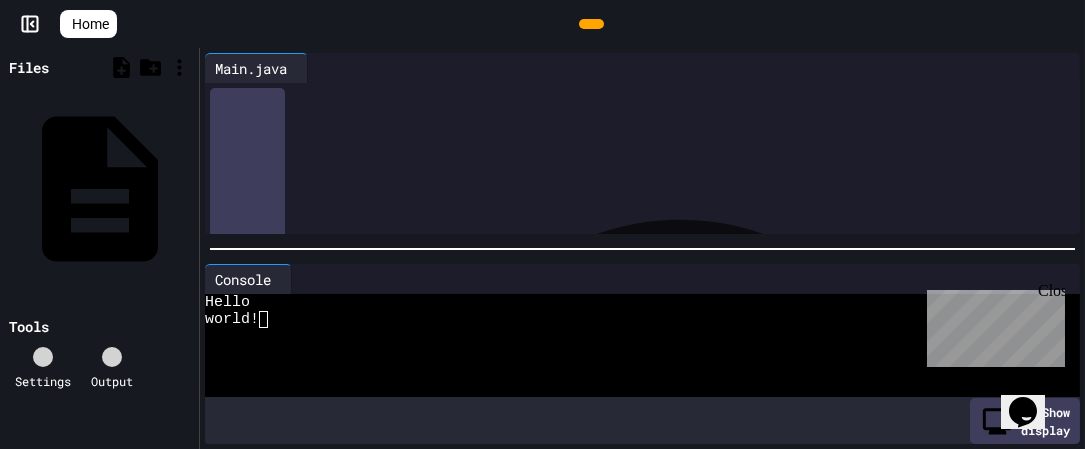 click on "*********" at bounding box center (405, 119) 